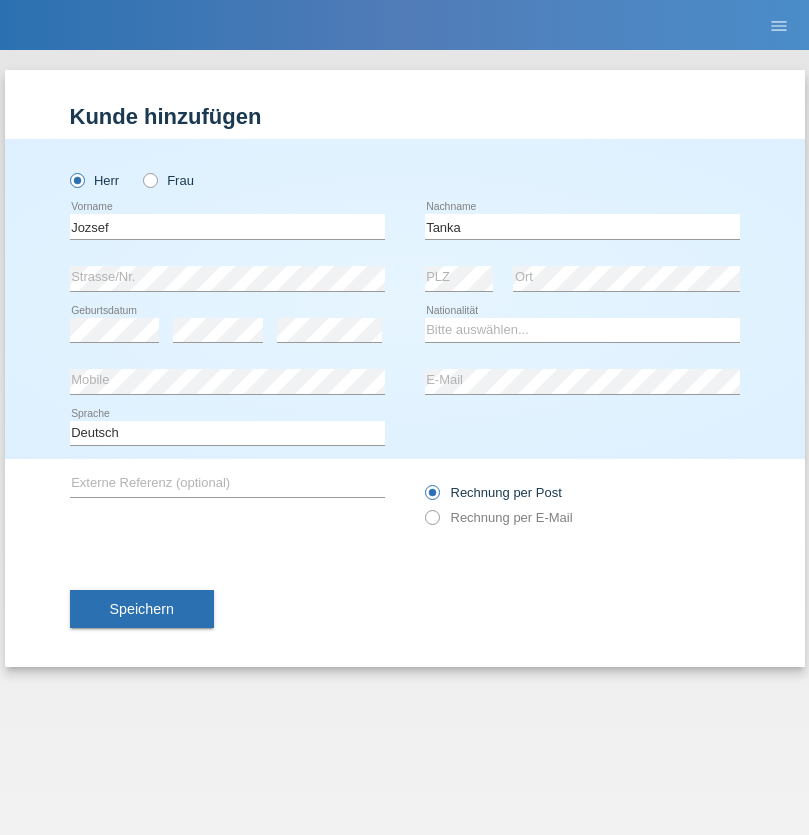 scroll, scrollTop: 0, scrollLeft: 0, axis: both 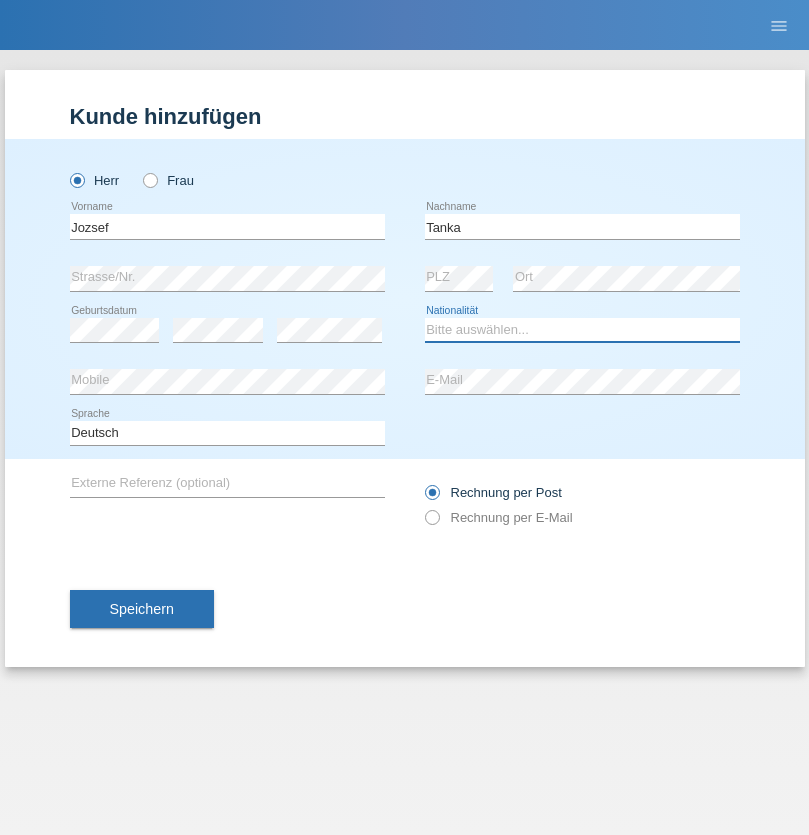 select on "HU" 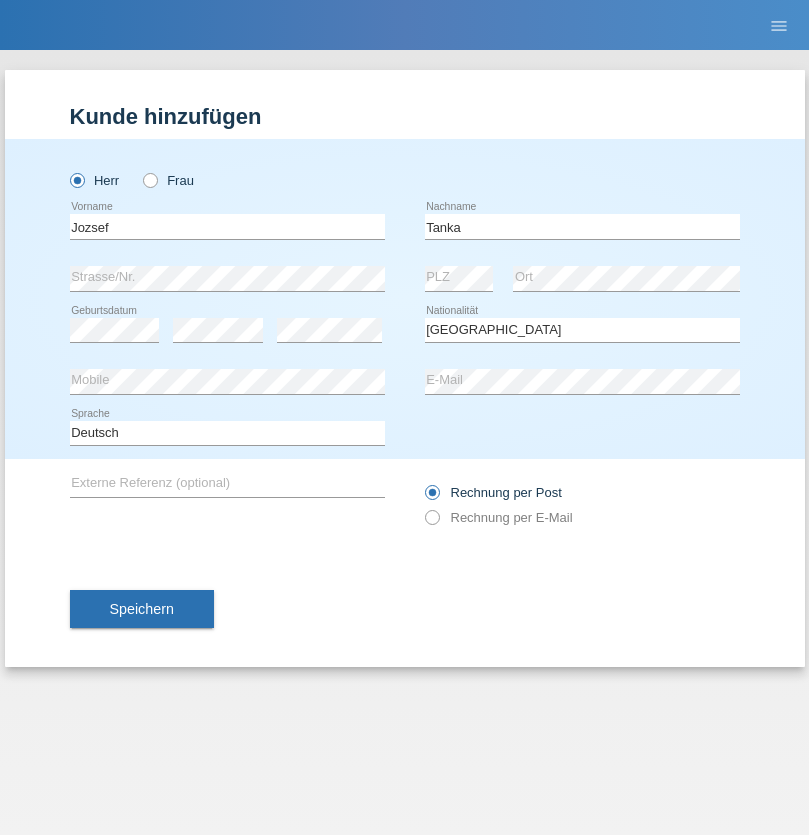 select on "C" 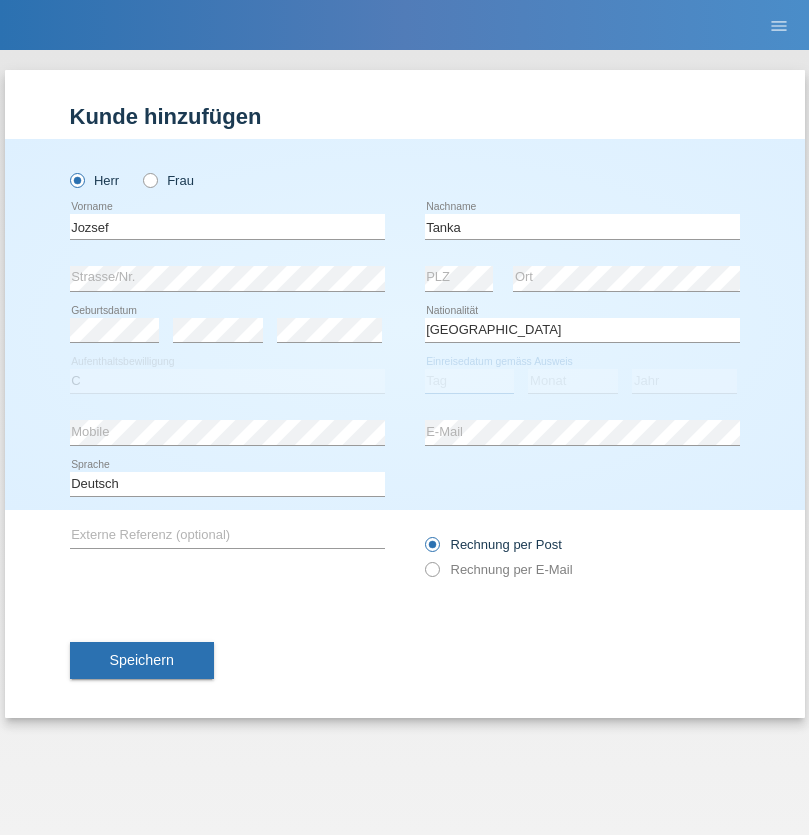 select on "17" 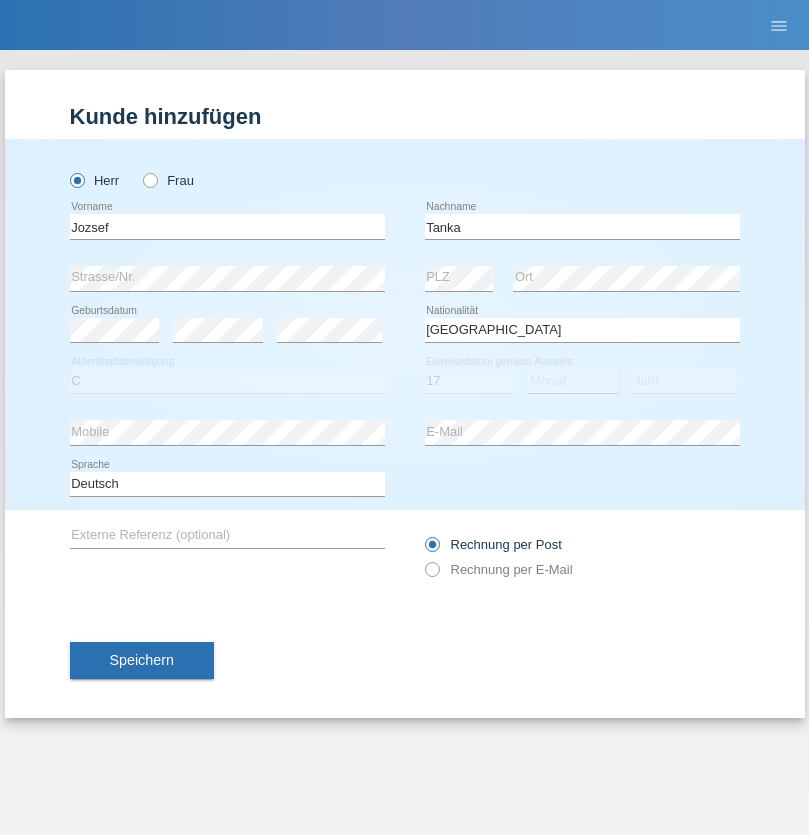 select on "03" 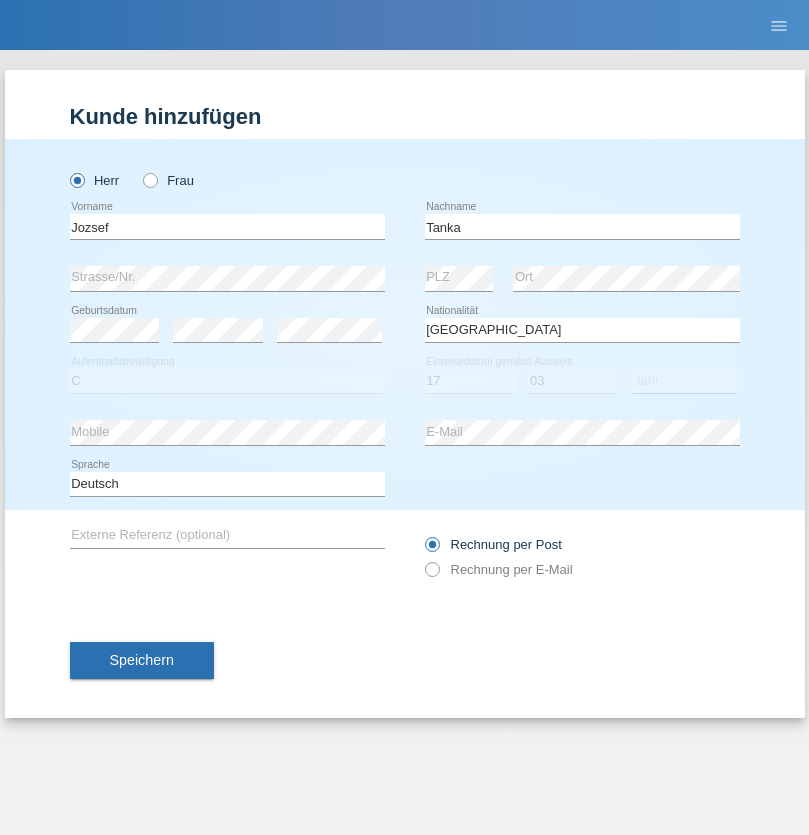 select on "2010" 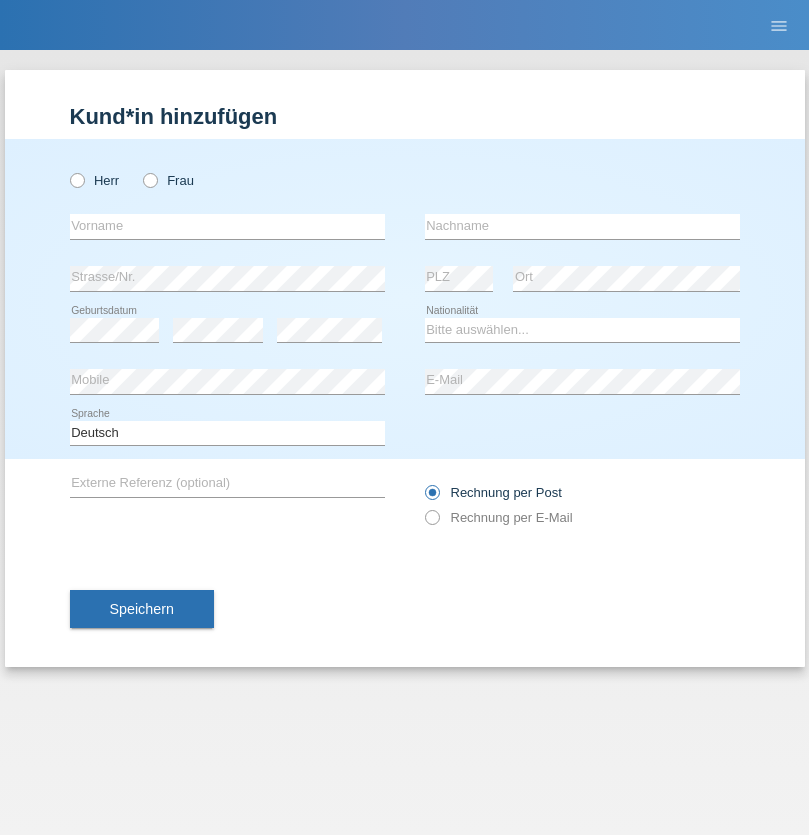 scroll, scrollTop: 0, scrollLeft: 0, axis: both 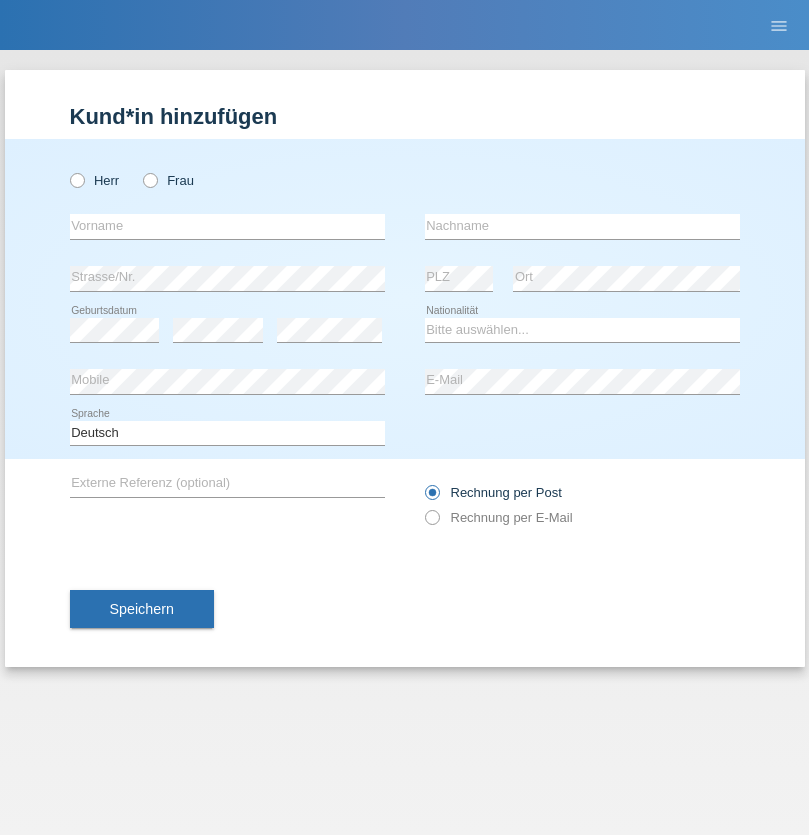 radio on "true" 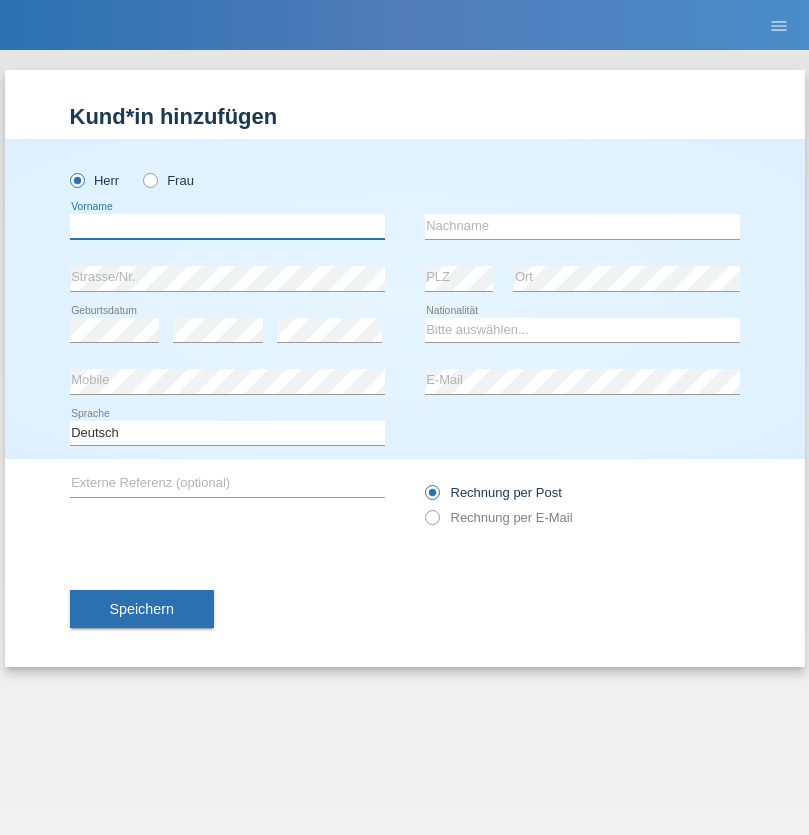 click at bounding box center [227, 226] 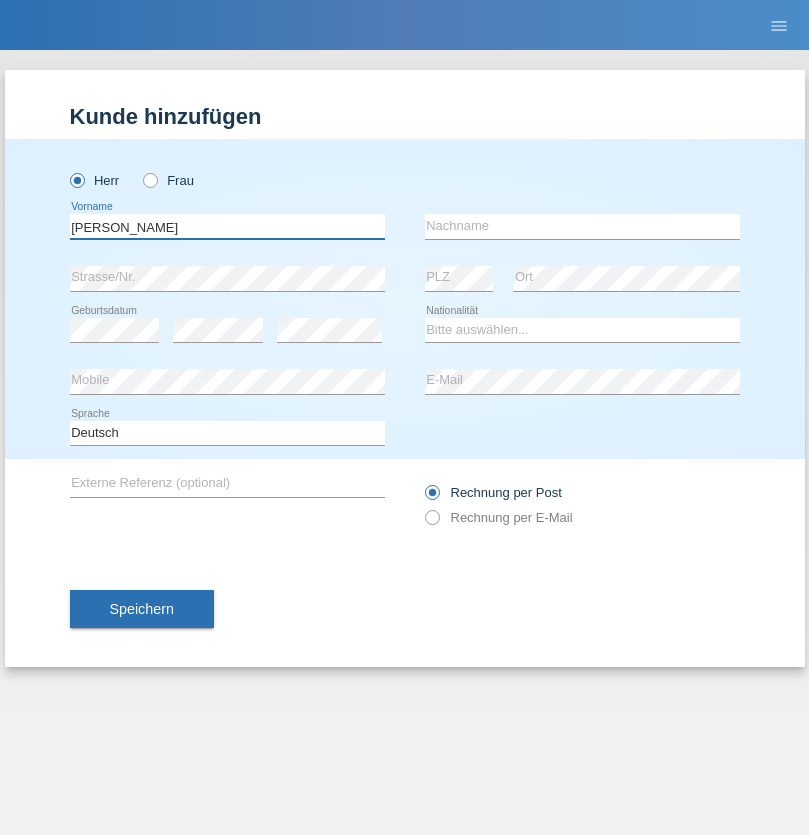 type on "[PERSON_NAME]" 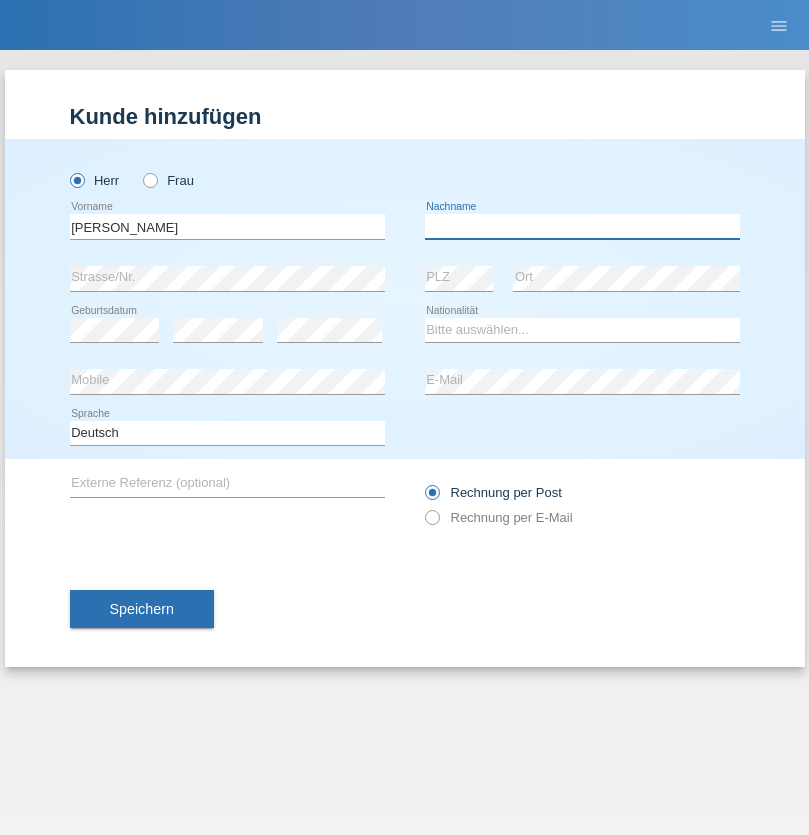 click at bounding box center [582, 226] 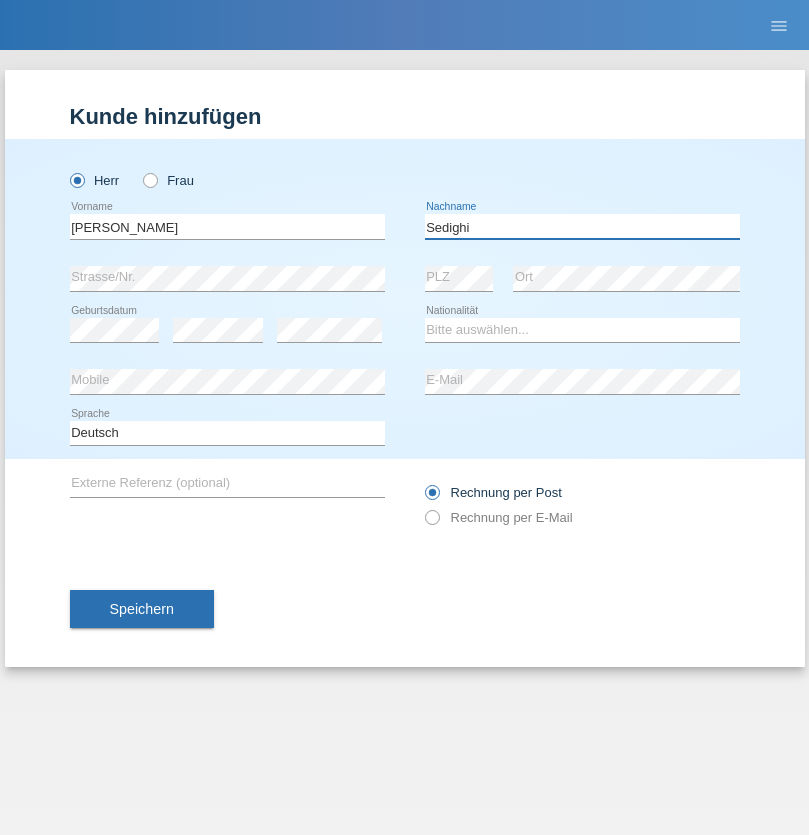 type on "Sedighi" 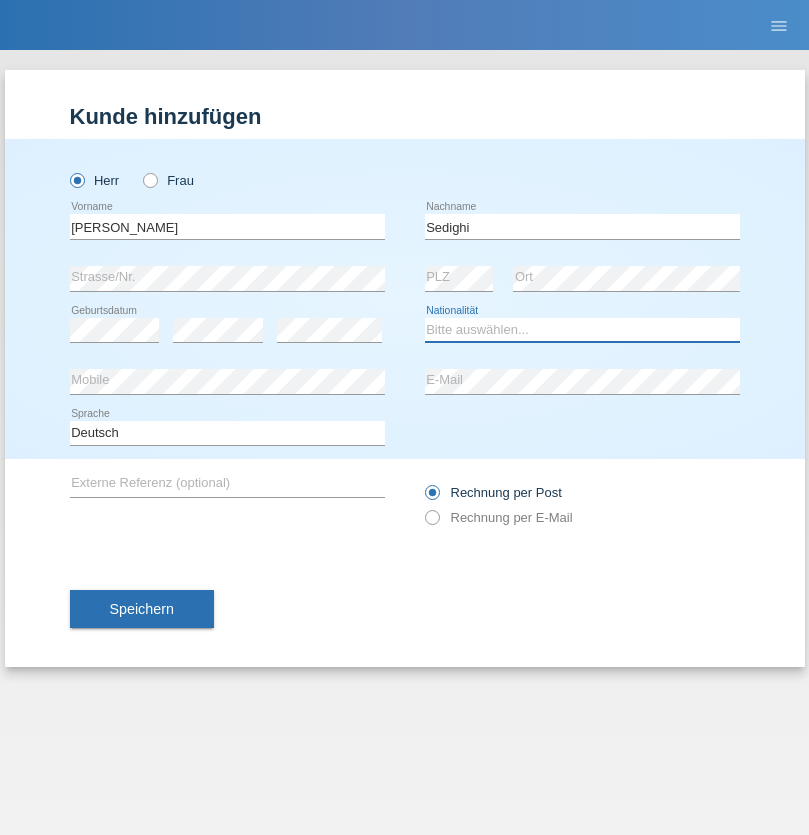 select on "AF" 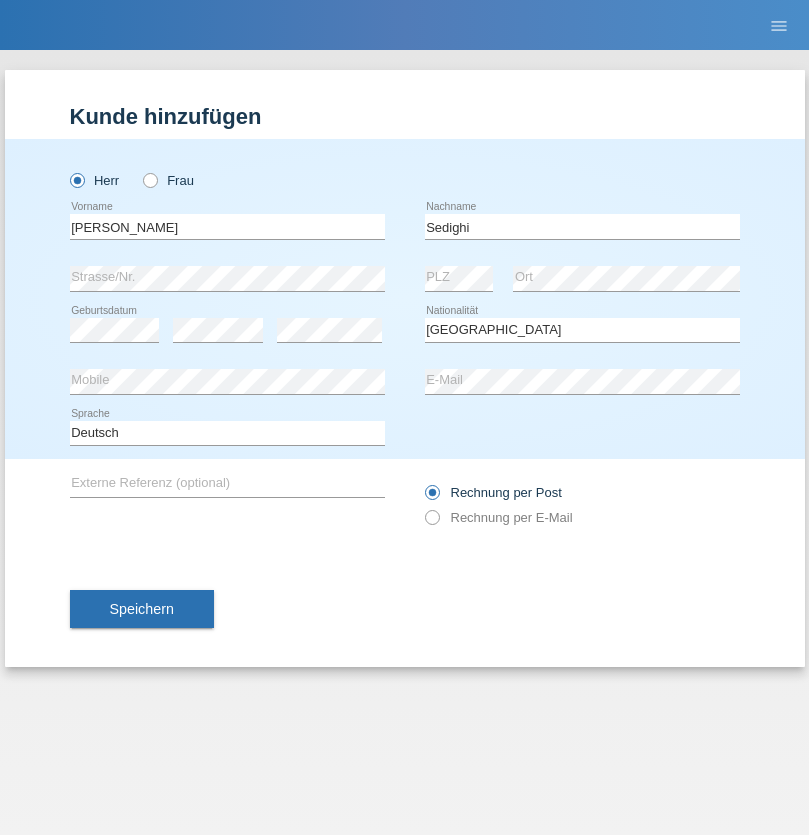 select on "C" 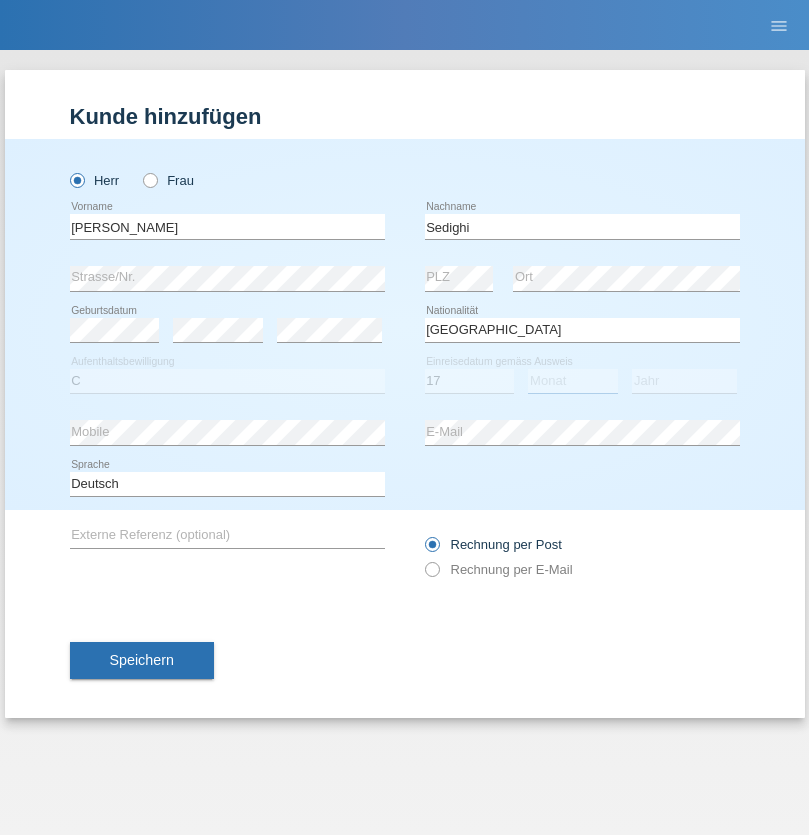select on "10" 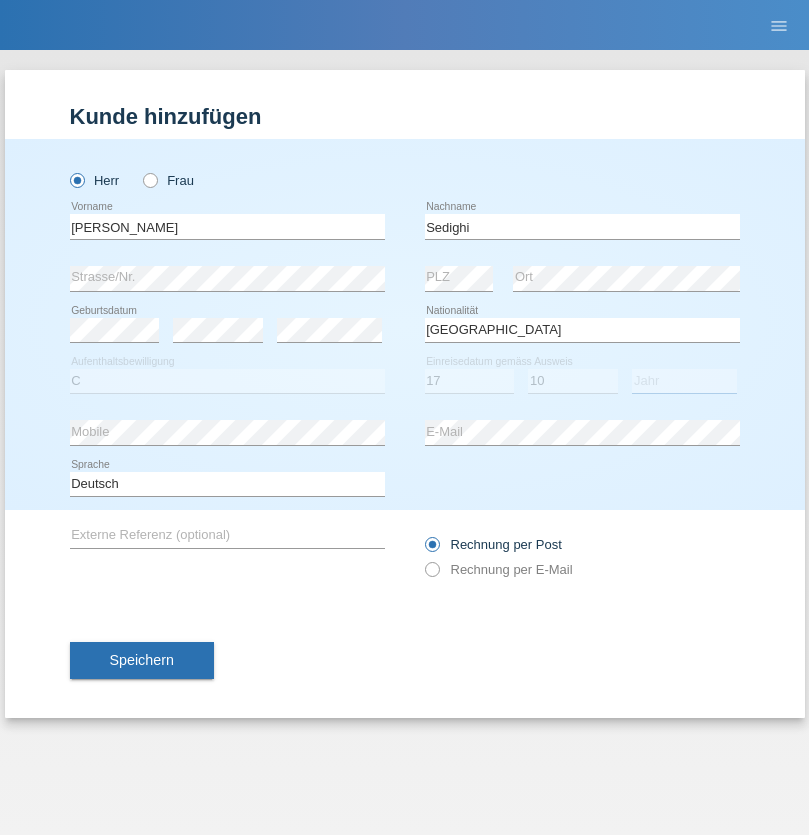select on "2015" 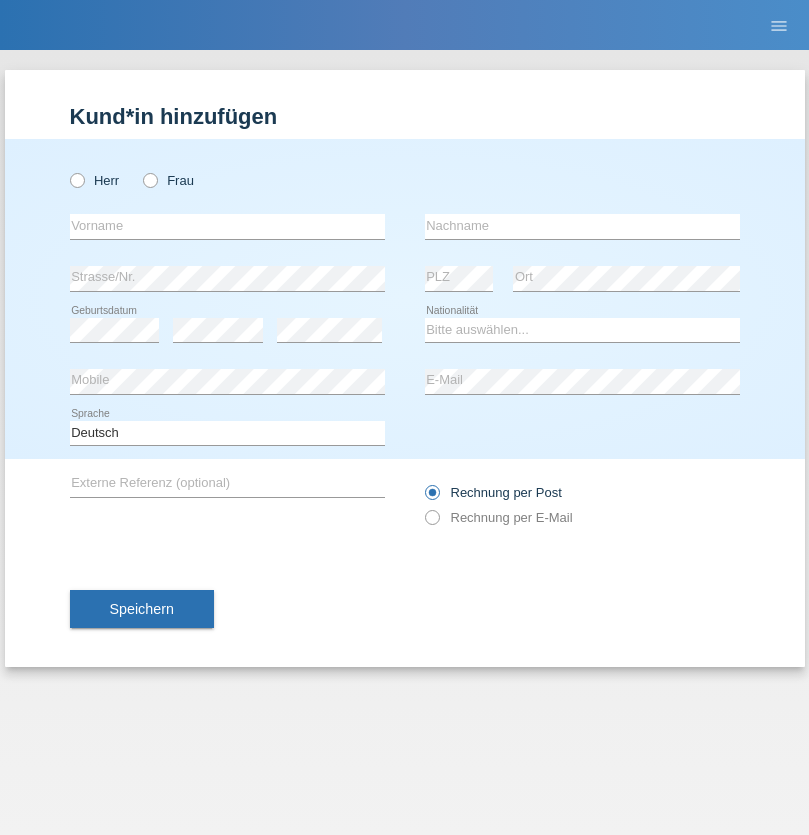scroll, scrollTop: 0, scrollLeft: 0, axis: both 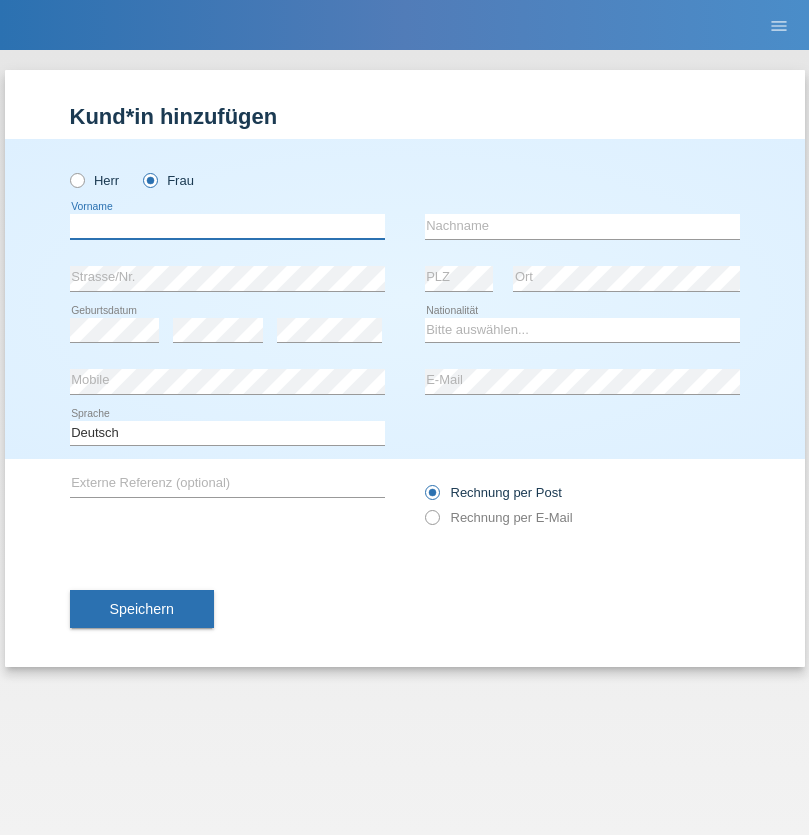 click at bounding box center (227, 226) 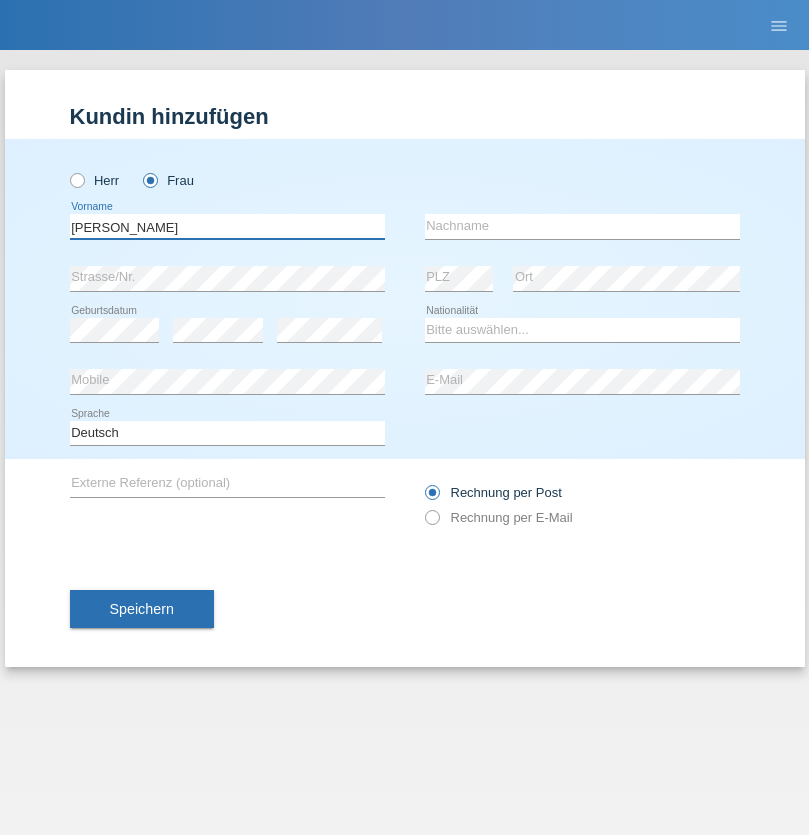 type on "Nelly" 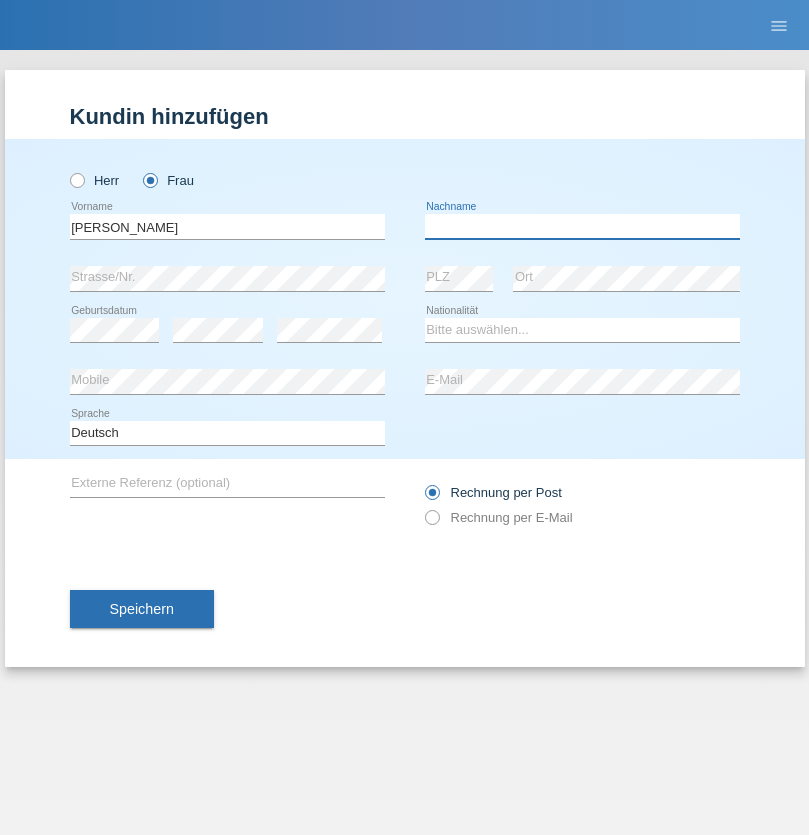 click at bounding box center (582, 226) 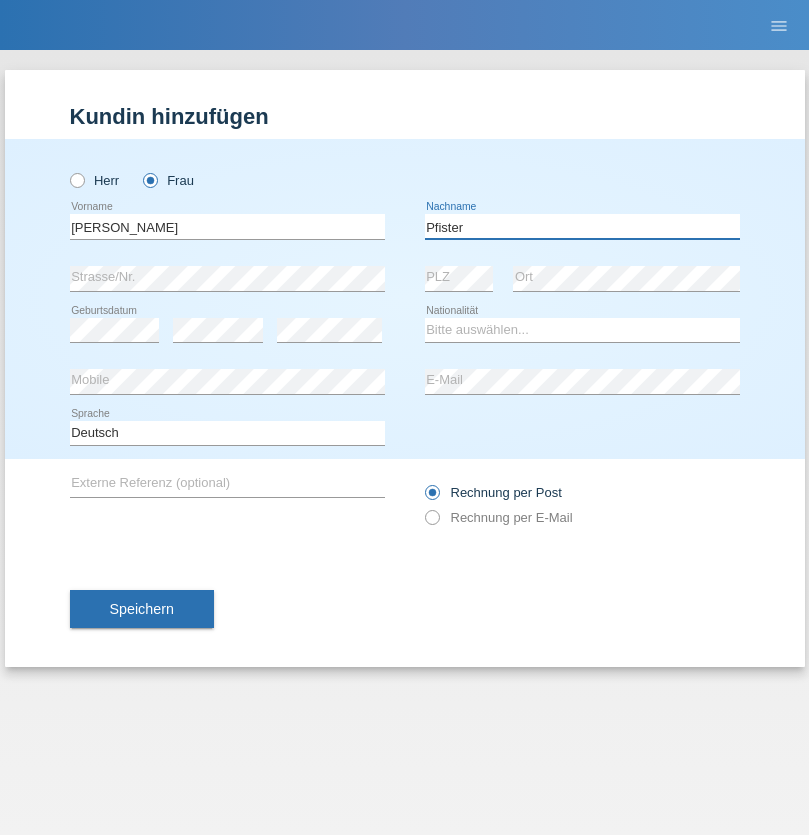 type on "Pfister" 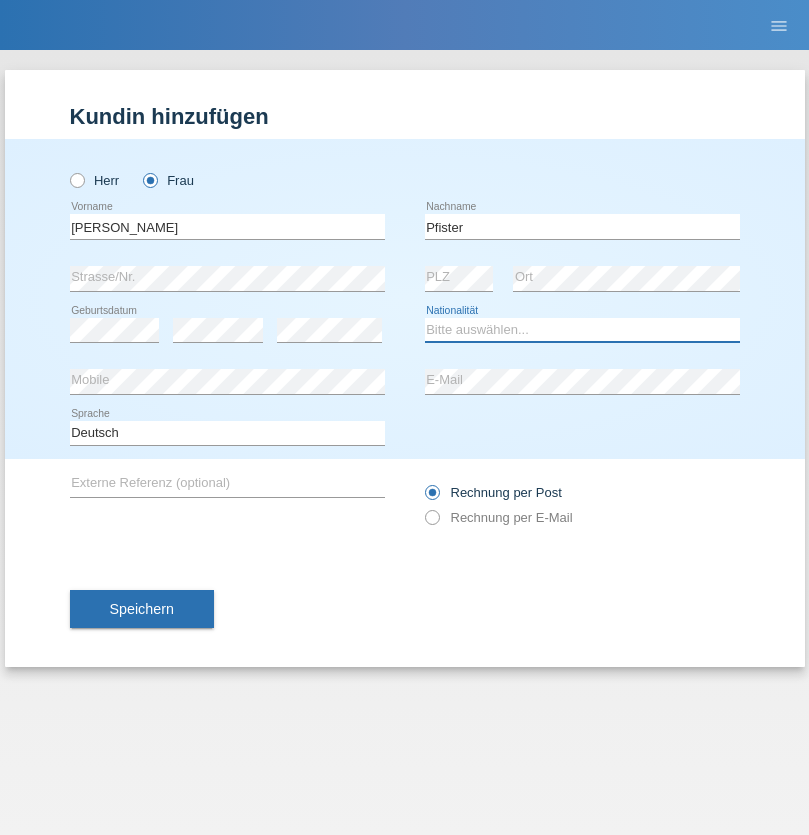 select on "FR" 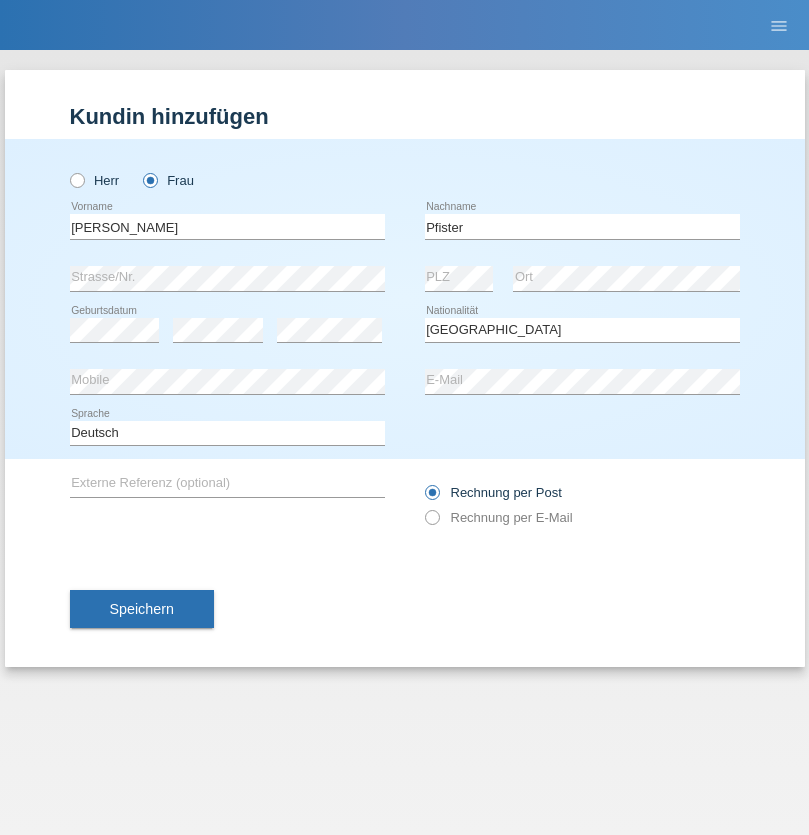 select on "C" 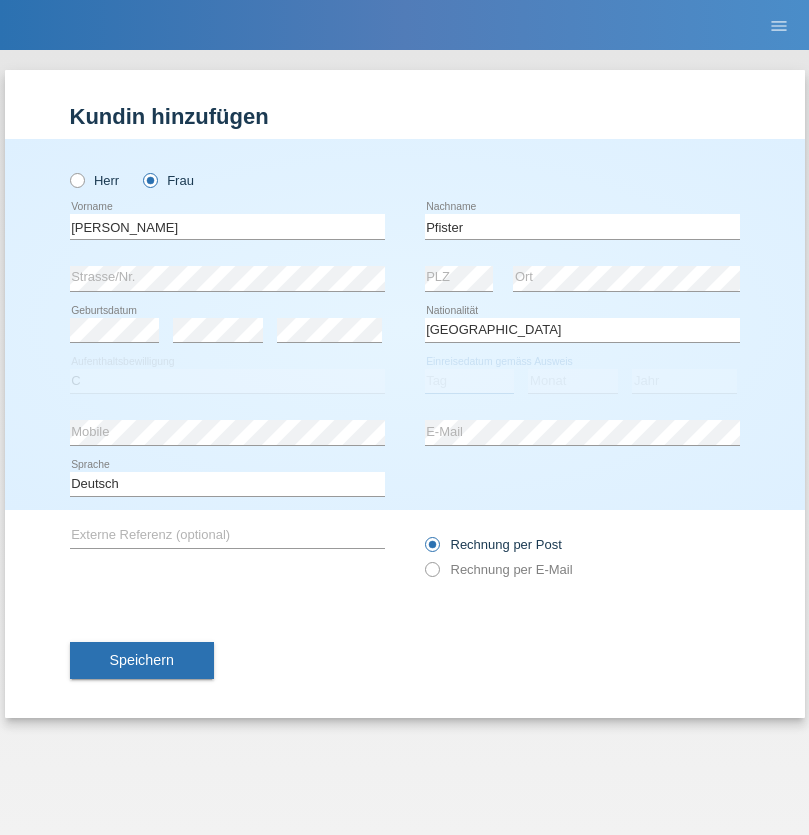 select on "24" 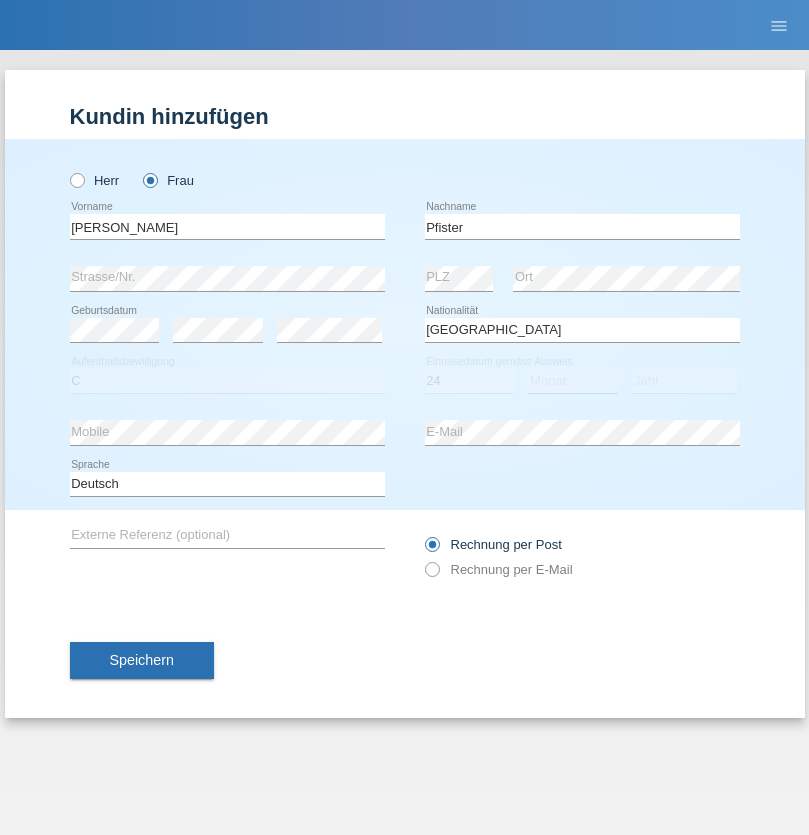 select on "08" 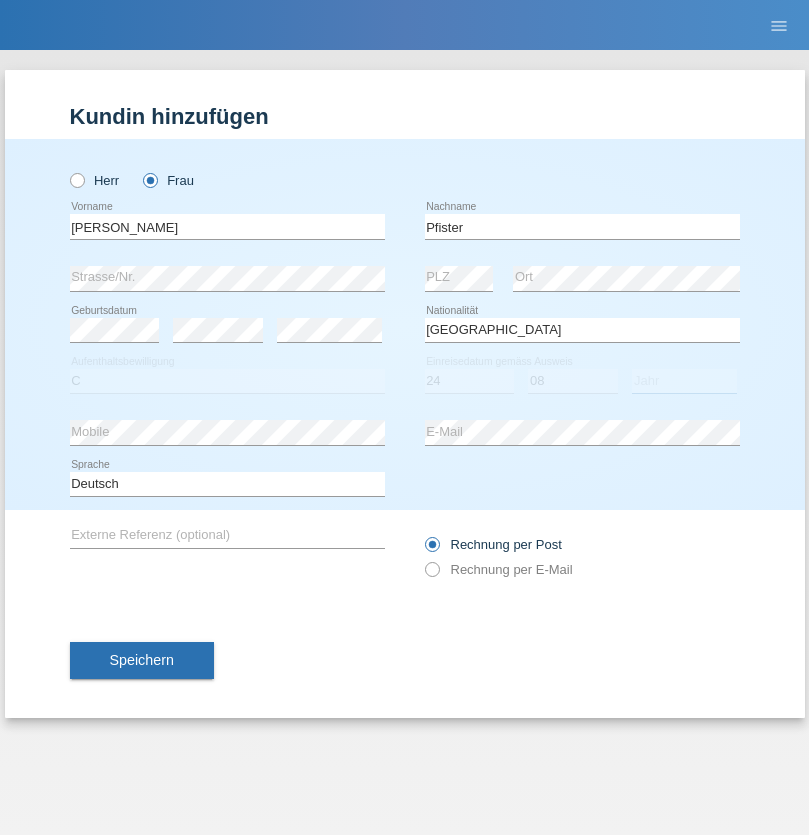 select on "2009" 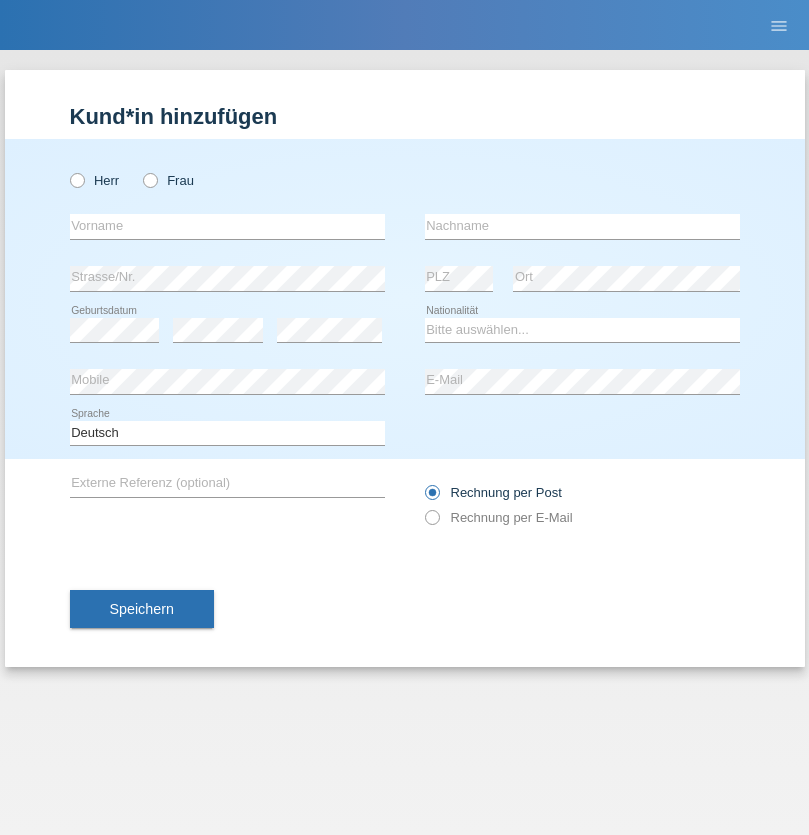 scroll, scrollTop: 0, scrollLeft: 0, axis: both 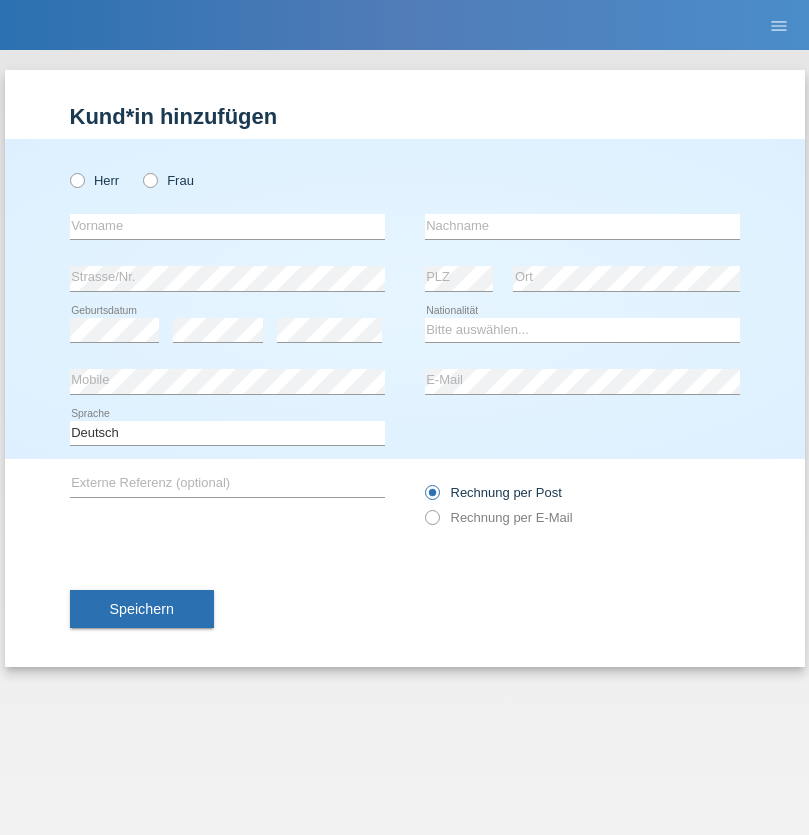 radio on "true" 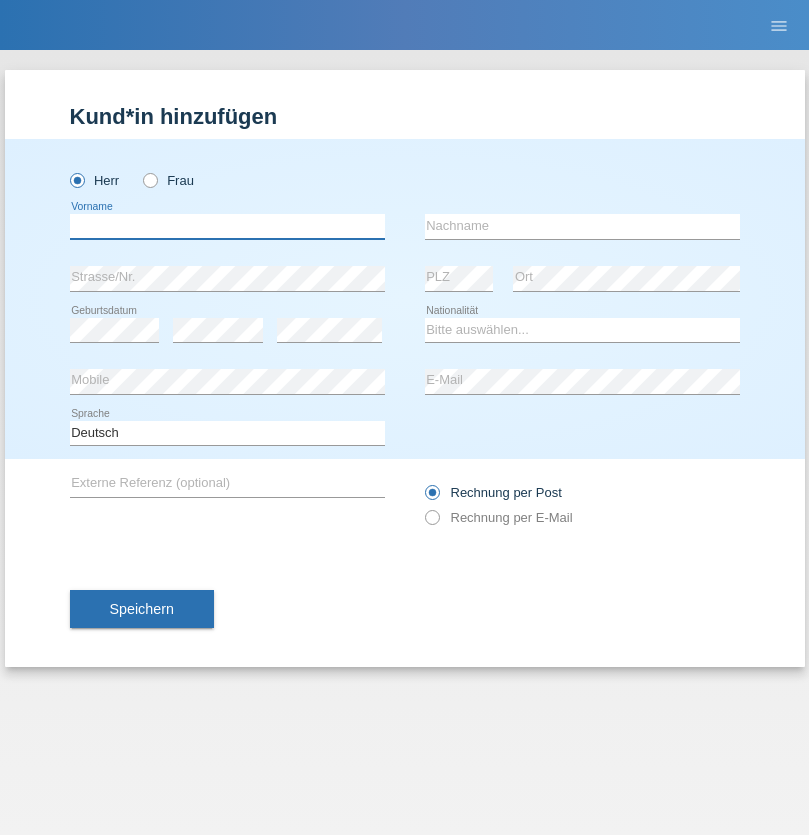 click at bounding box center [227, 226] 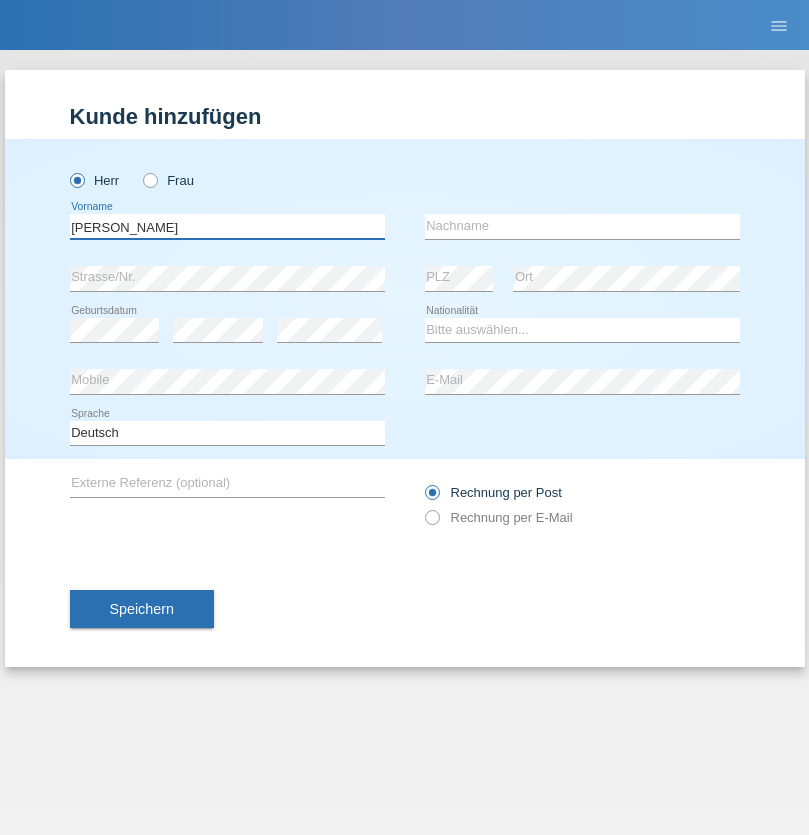 type on "Khbru François" 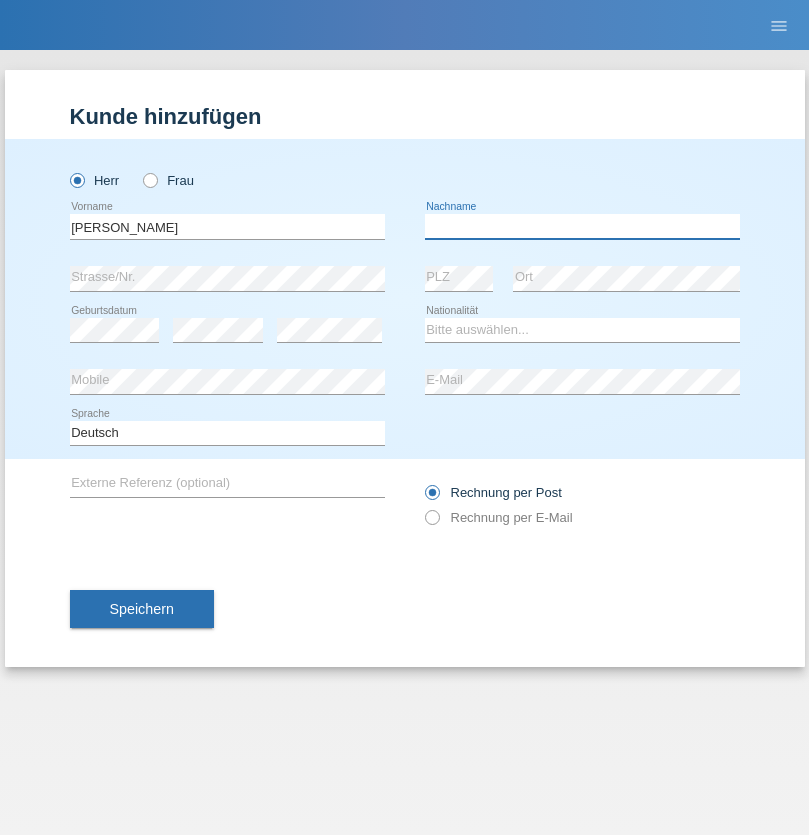 click at bounding box center [582, 226] 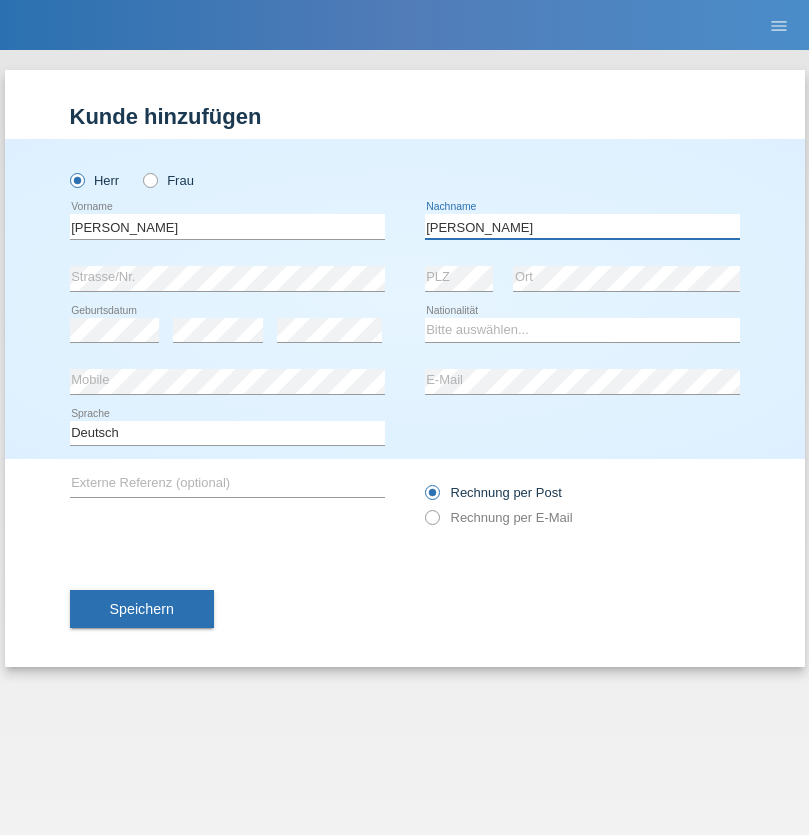 type on "Zegeye" 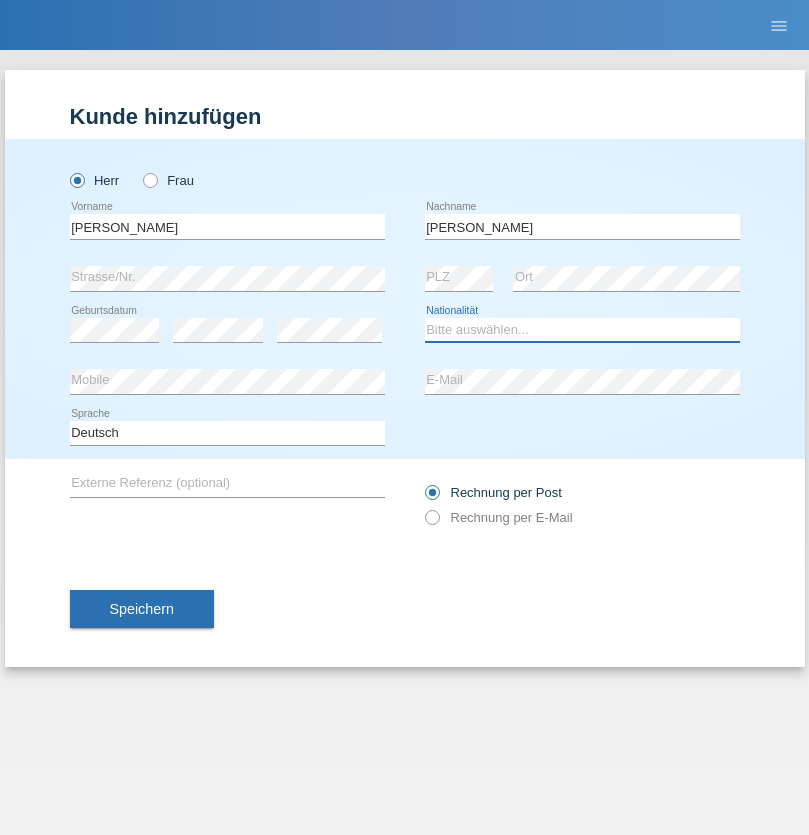 select on "CH" 